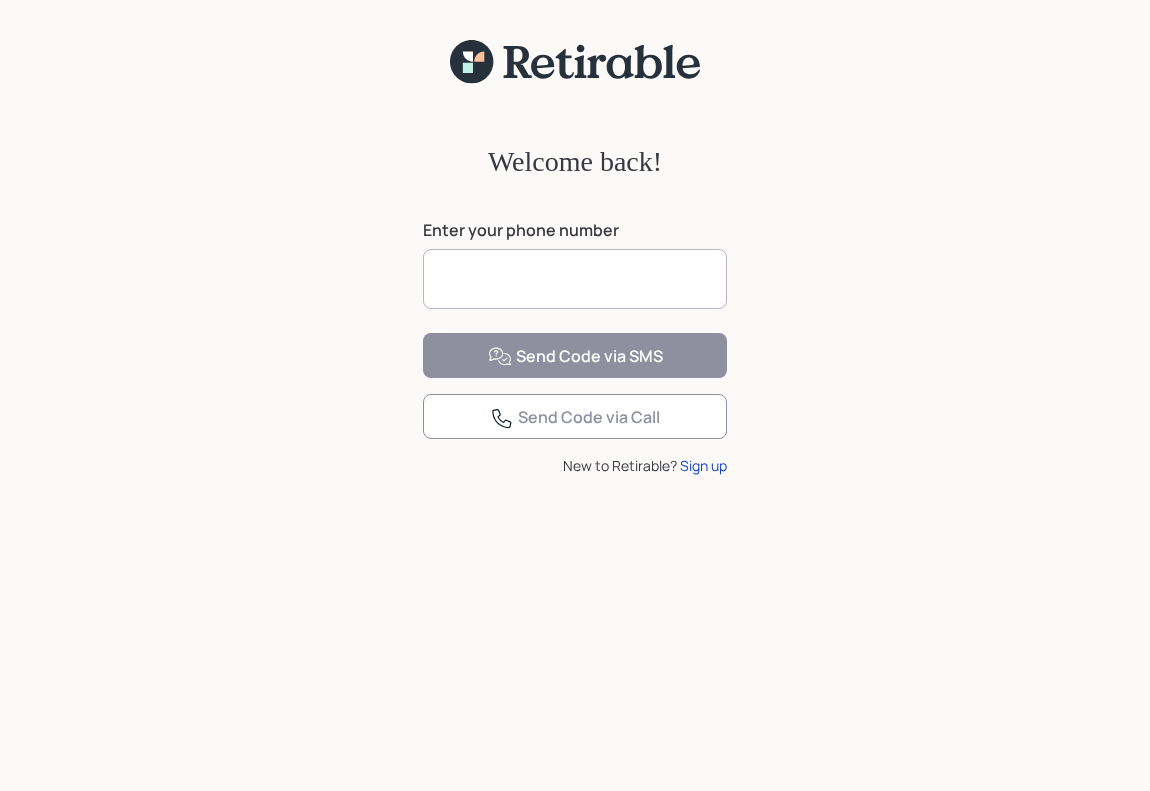 scroll, scrollTop: 0, scrollLeft: 0, axis: both 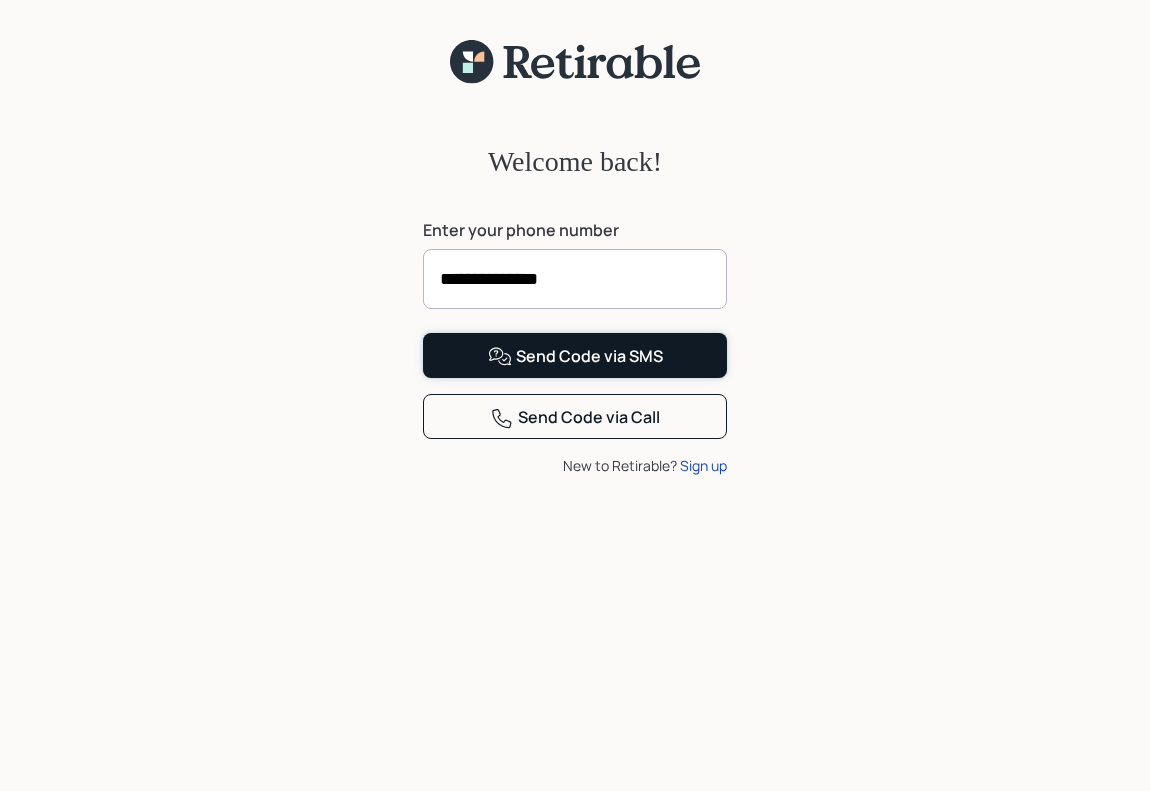 click on "Send Code via SMS" at bounding box center (575, 357) 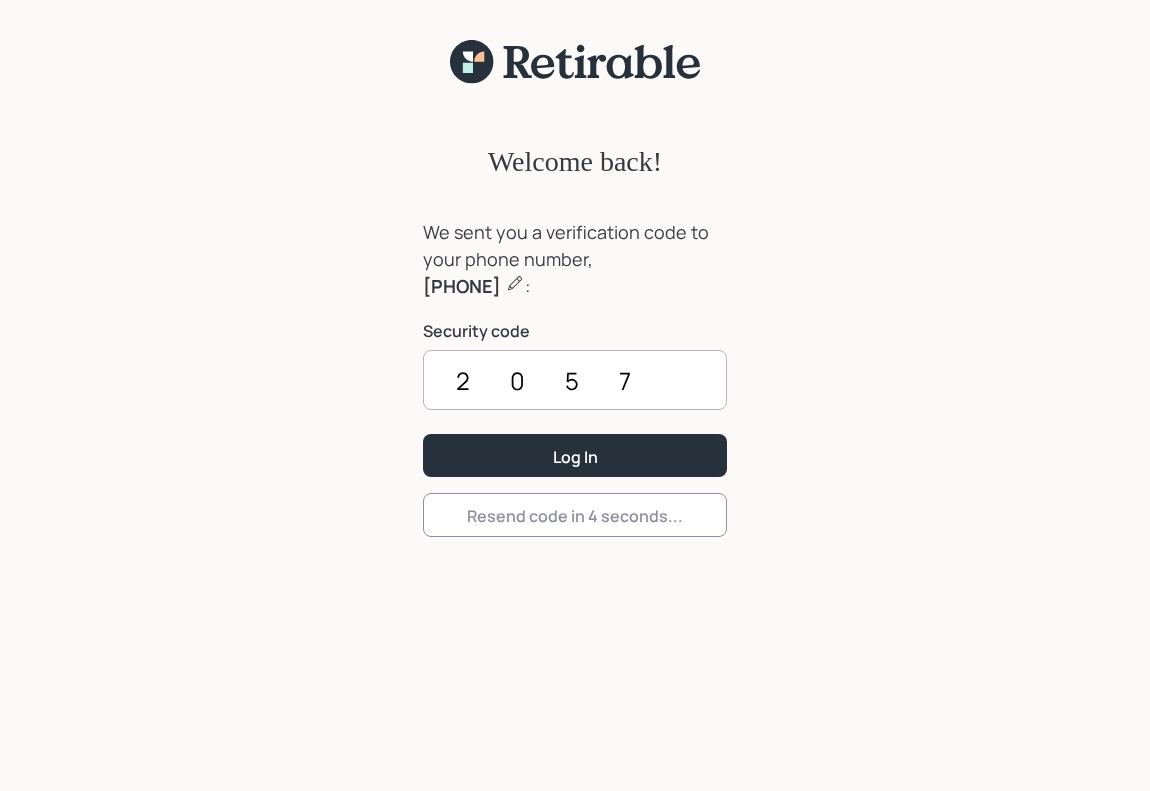 type on "2057" 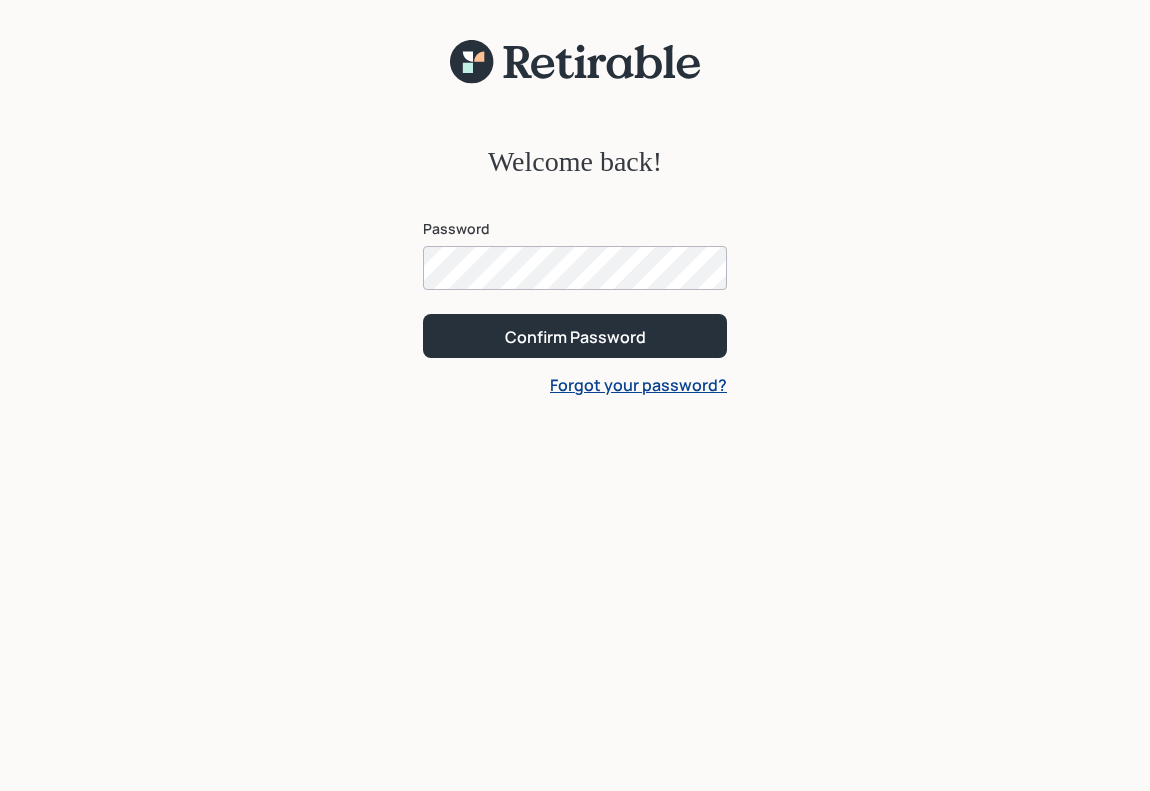 click on "Confirm Password" at bounding box center [575, 335] 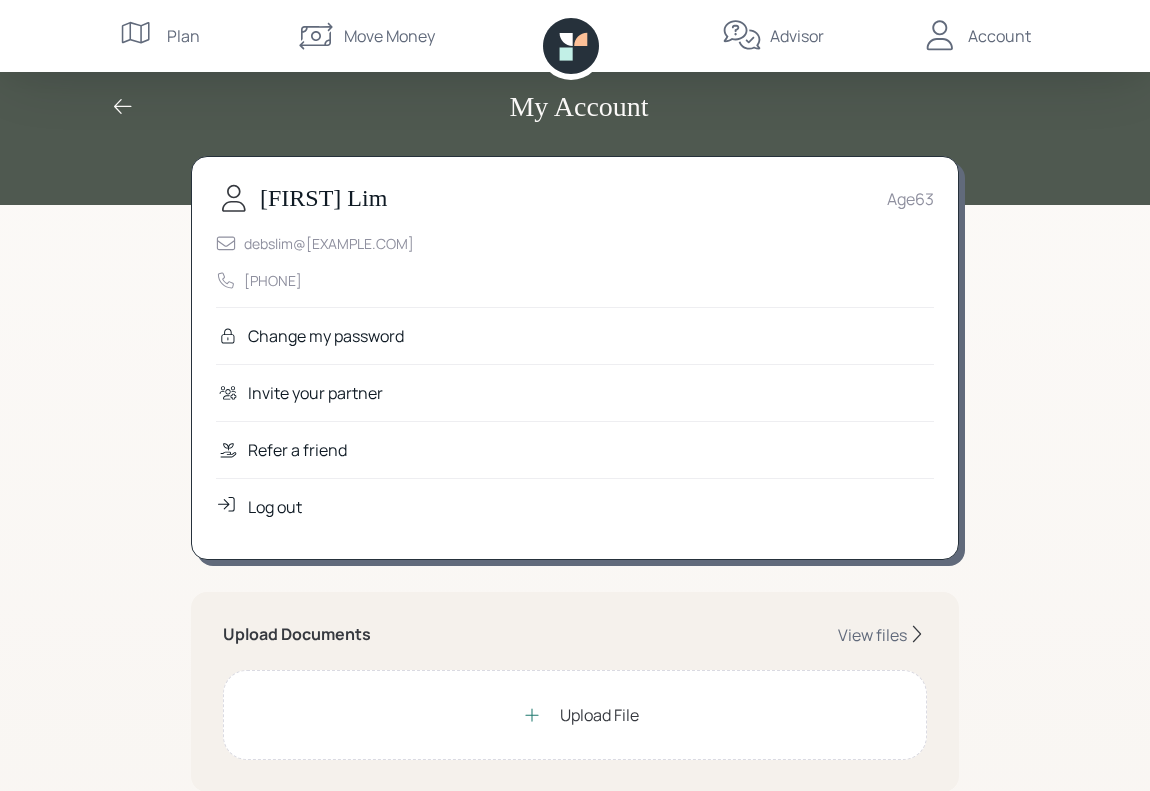 scroll, scrollTop: 0, scrollLeft: 0, axis: both 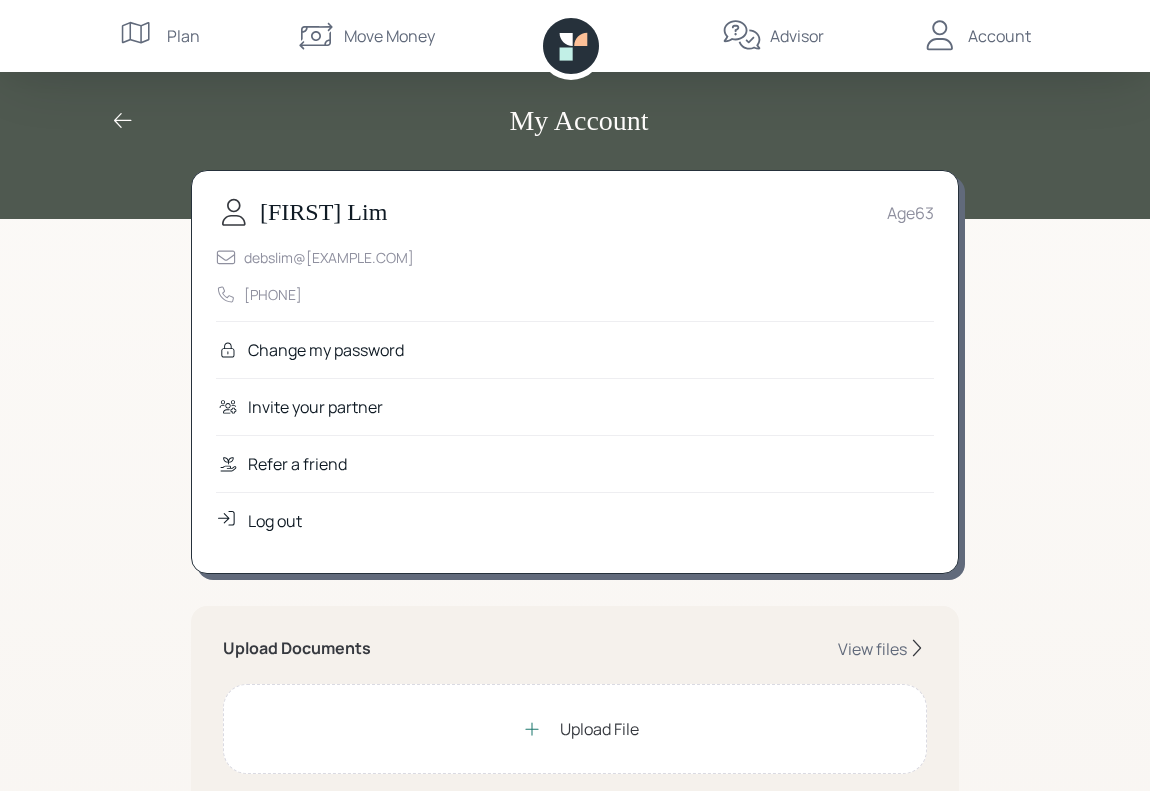click on "Plan" at bounding box center (159, 36) 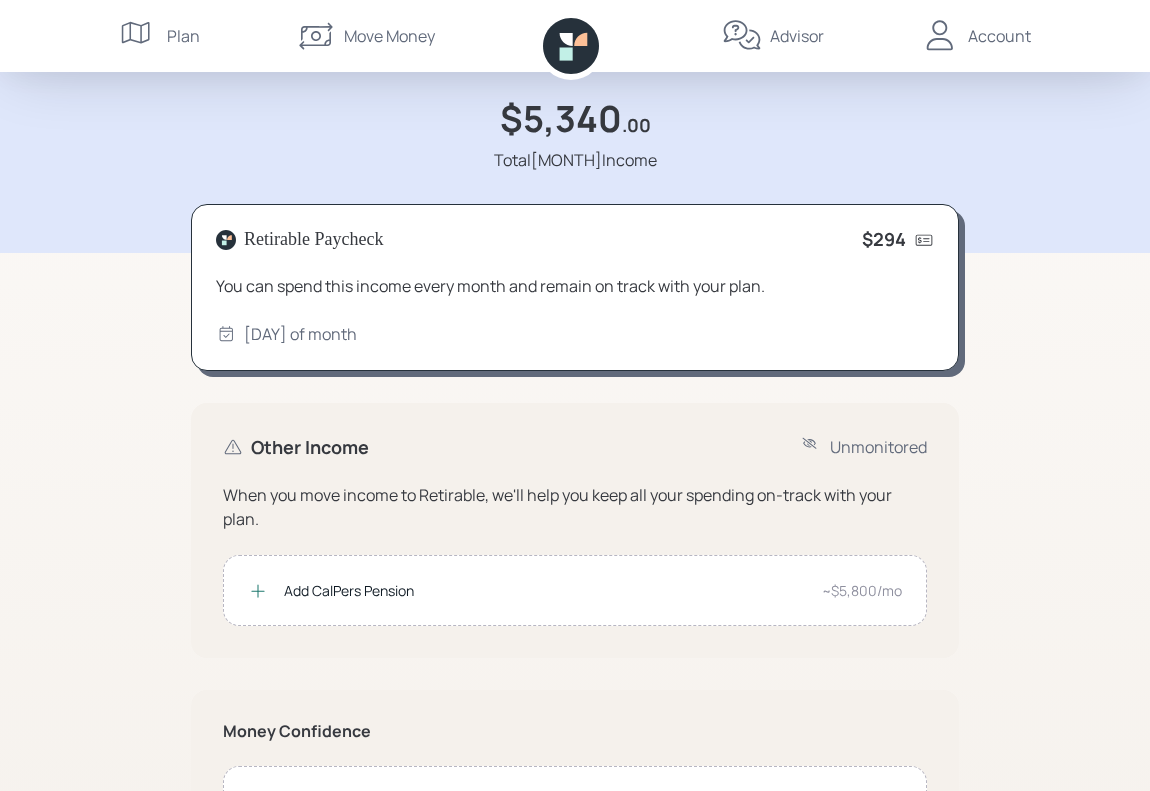 scroll, scrollTop: 100, scrollLeft: 0, axis: vertical 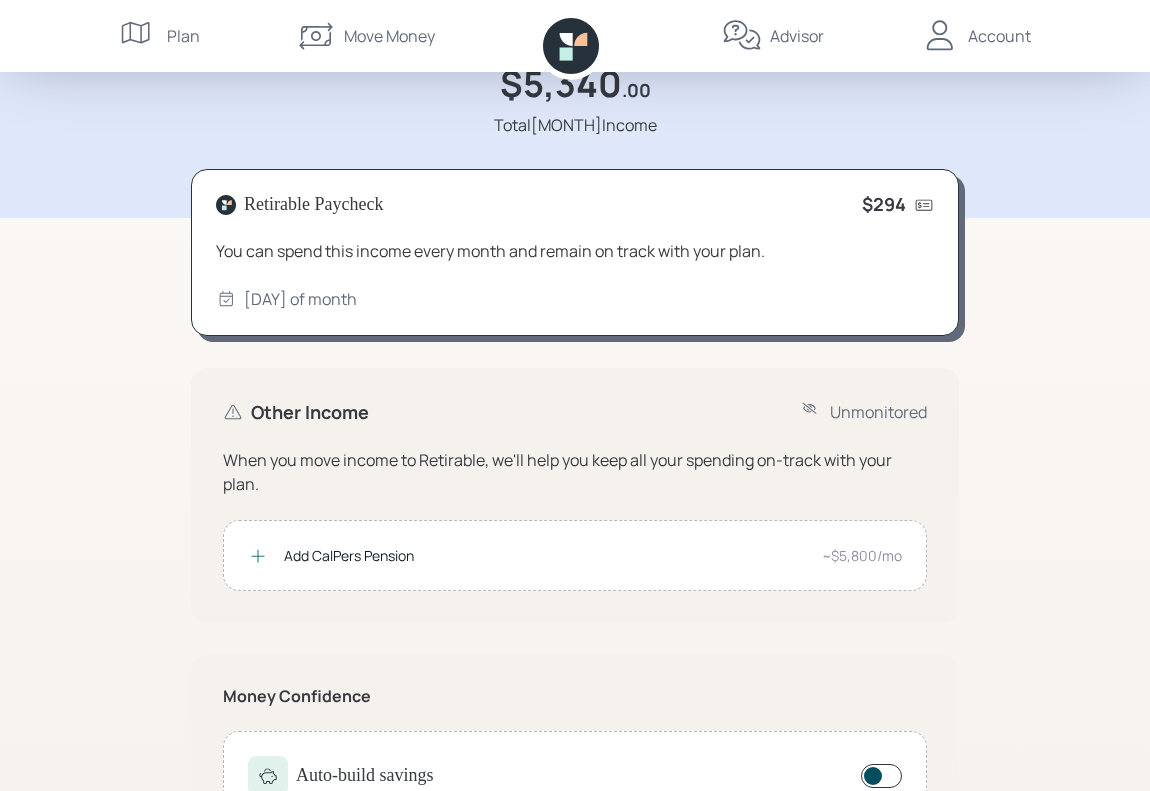 click on "Advisor" at bounding box center [797, 36] 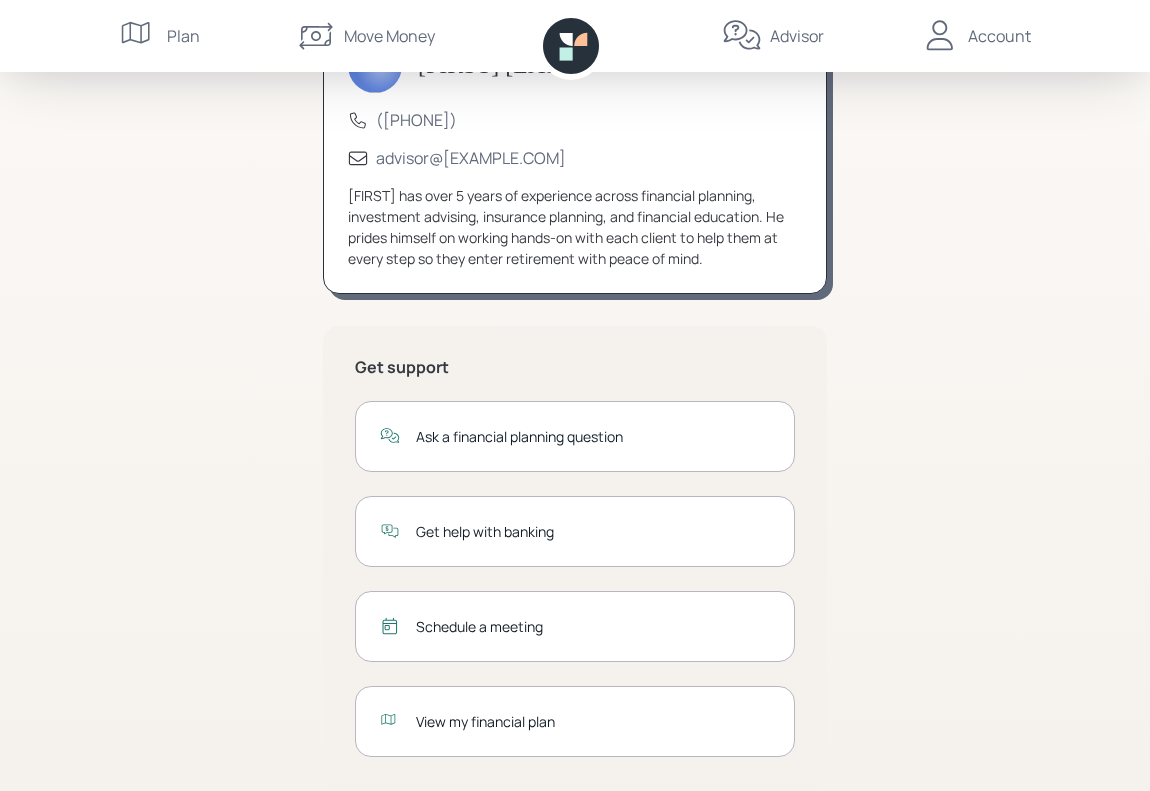 scroll, scrollTop: 186, scrollLeft: 0, axis: vertical 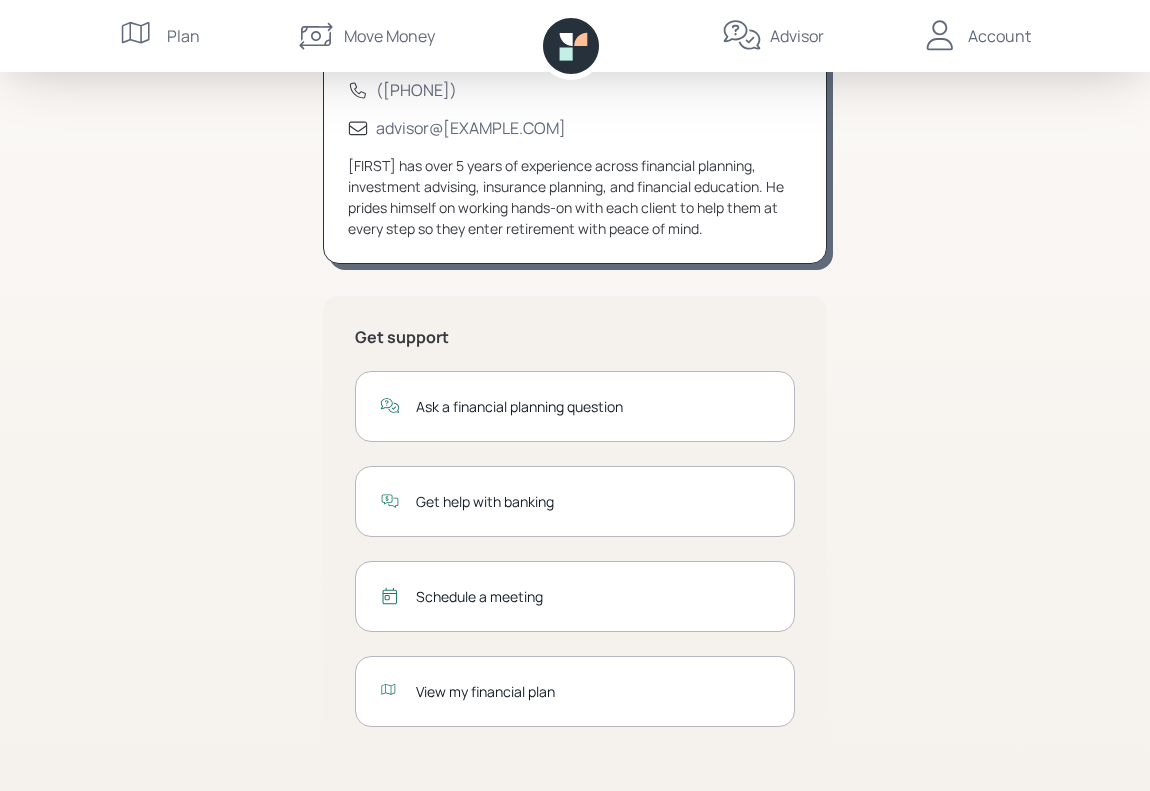 click on "Account" at bounding box center (999, 36) 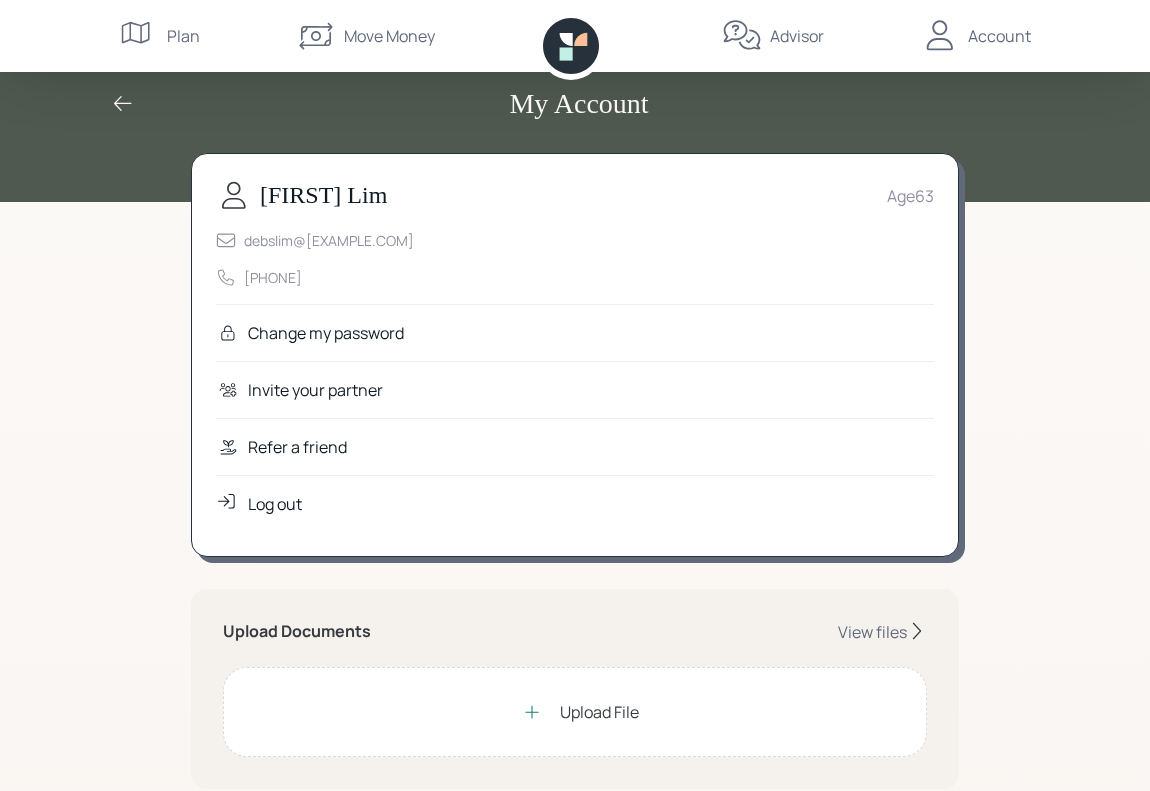 scroll, scrollTop: 0, scrollLeft: 0, axis: both 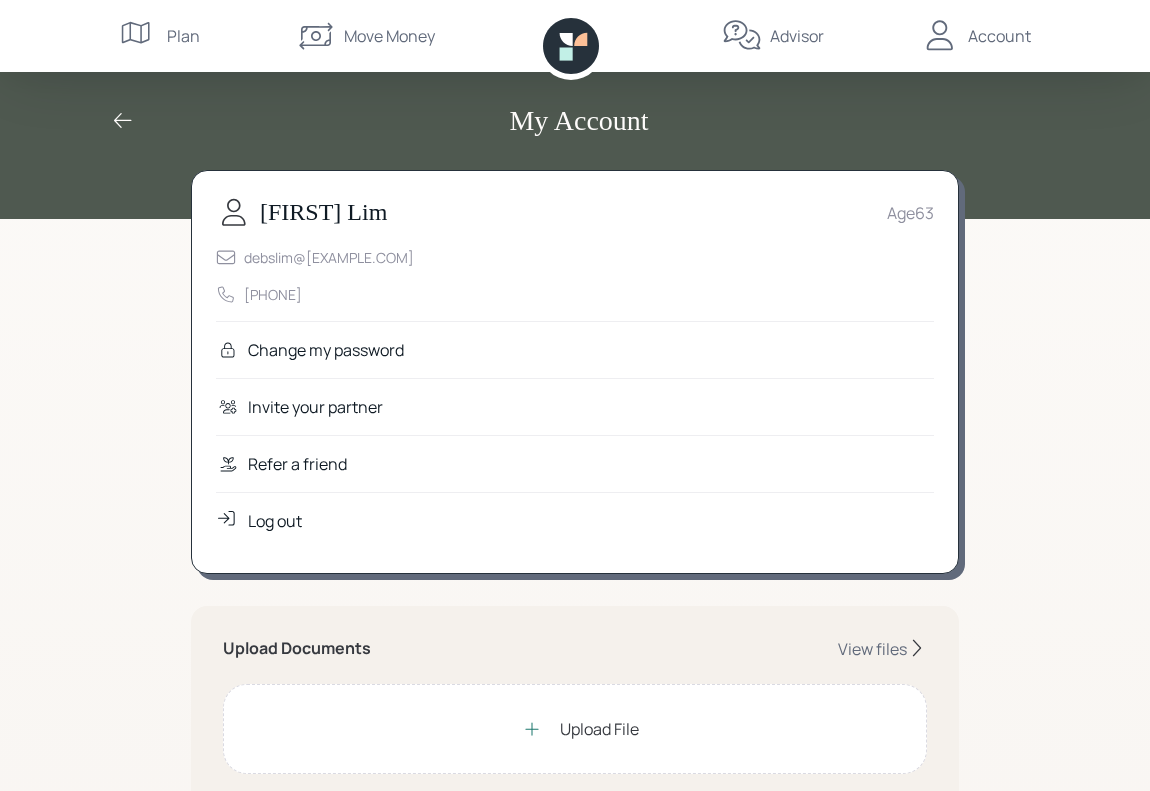 click on "Account" at bounding box center [999, 36] 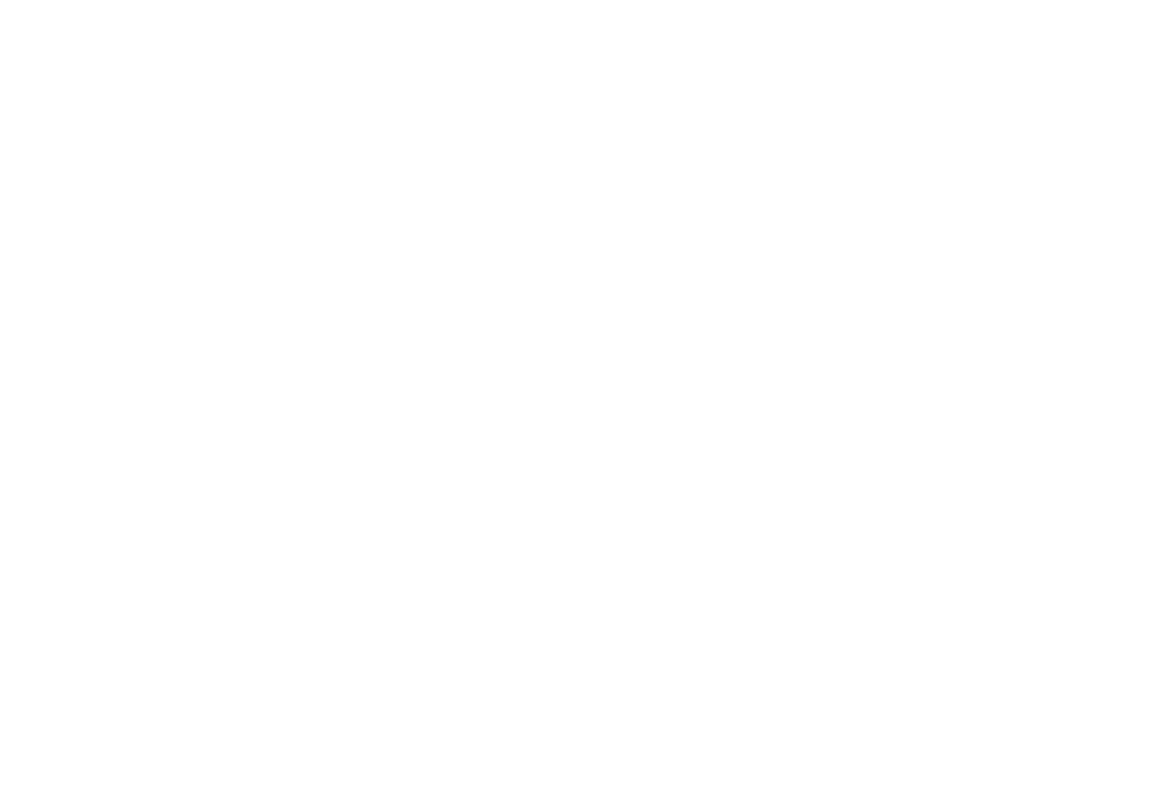 scroll, scrollTop: 0, scrollLeft: 0, axis: both 